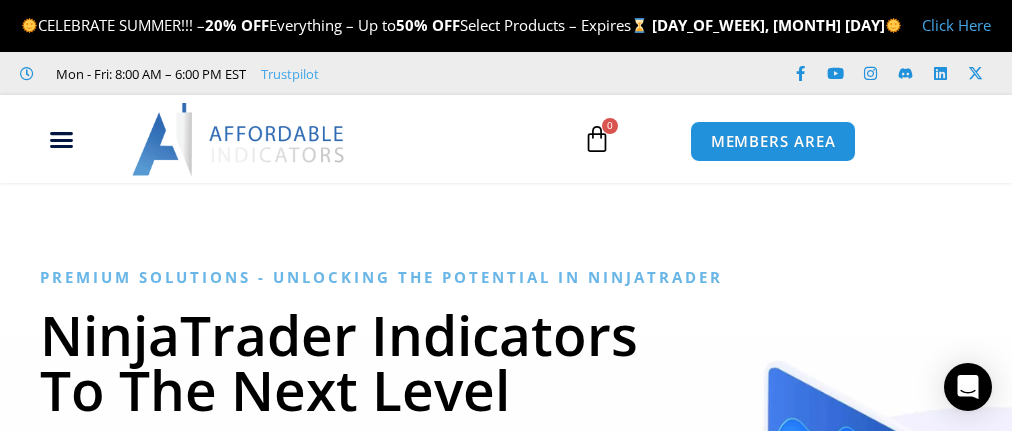 scroll, scrollTop: 0, scrollLeft: 0, axis: both 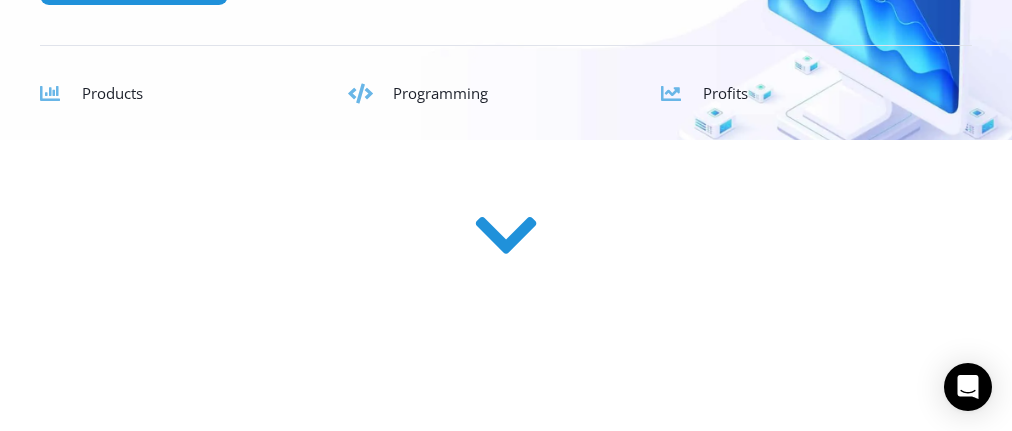 click on "Products" at bounding box center [112, 93] 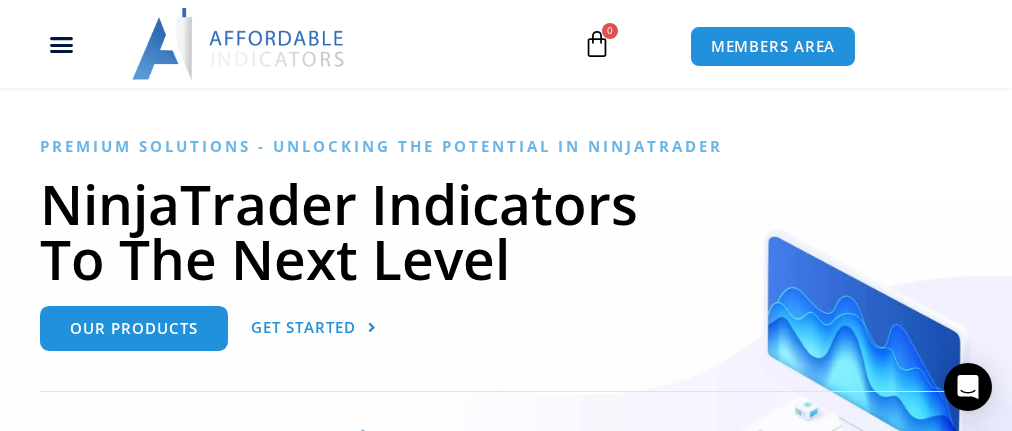 scroll, scrollTop: 129, scrollLeft: 0, axis: vertical 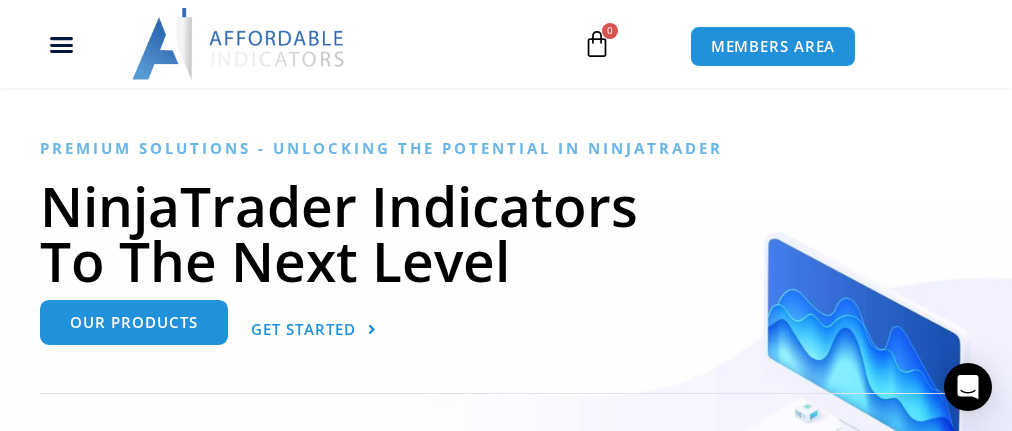 click on "Our Products" at bounding box center [134, 322] 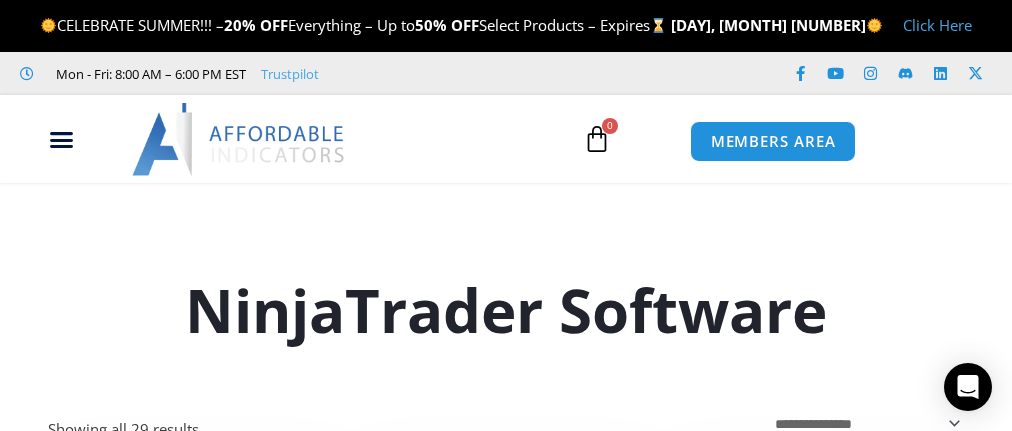 scroll, scrollTop: 36, scrollLeft: 0, axis: vertical 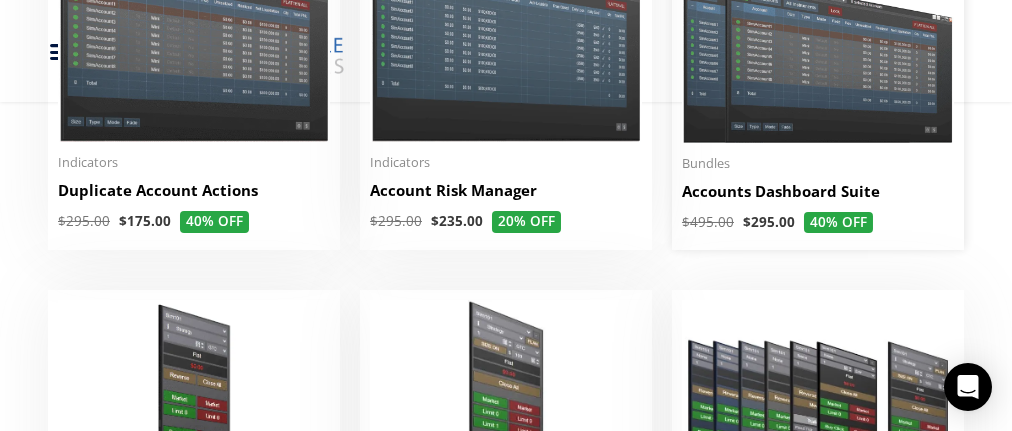 click at bounding box center [818, 34] 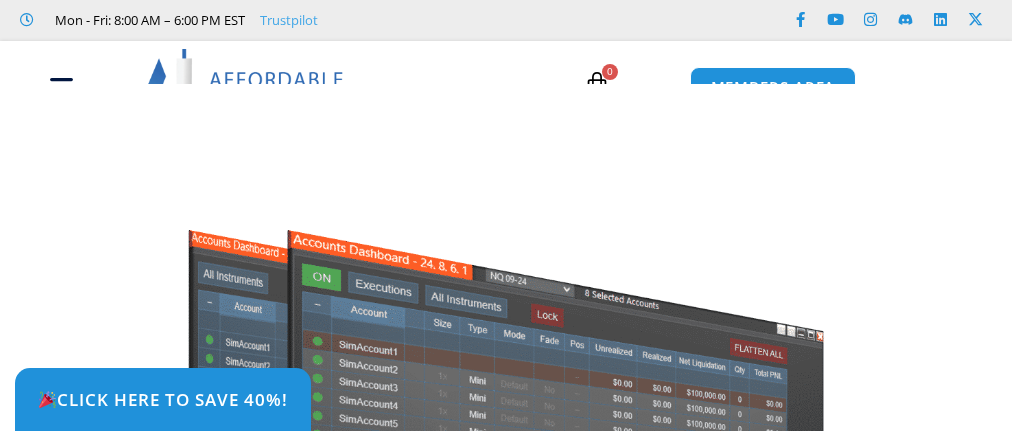 scroll, scrollTop: 0, scrollLeft: 0, axis: both 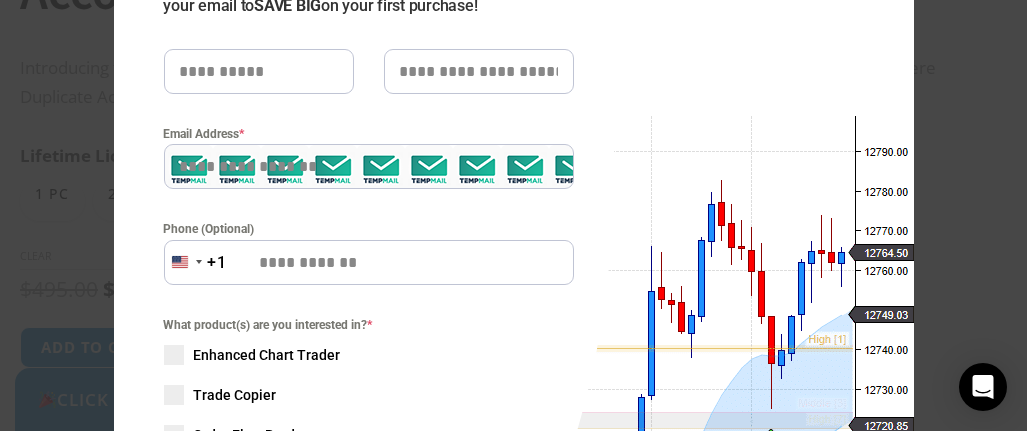 click at bounding box center (259, 71) 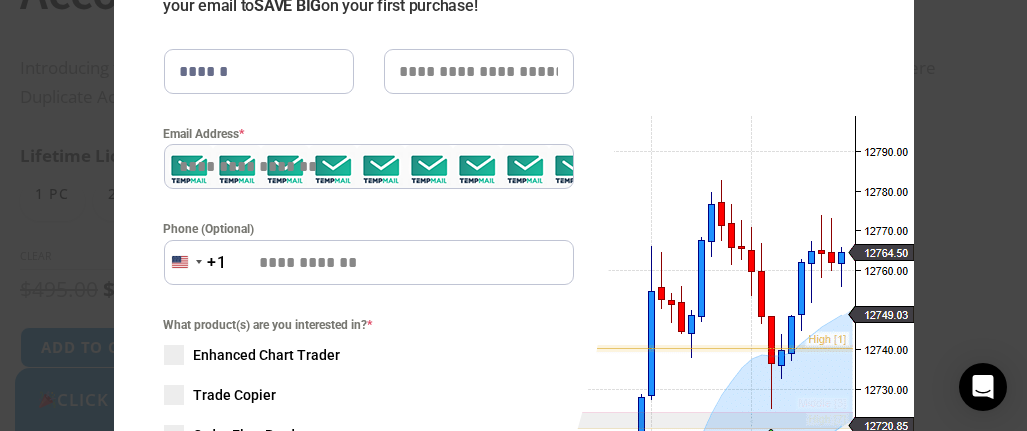type on "******" 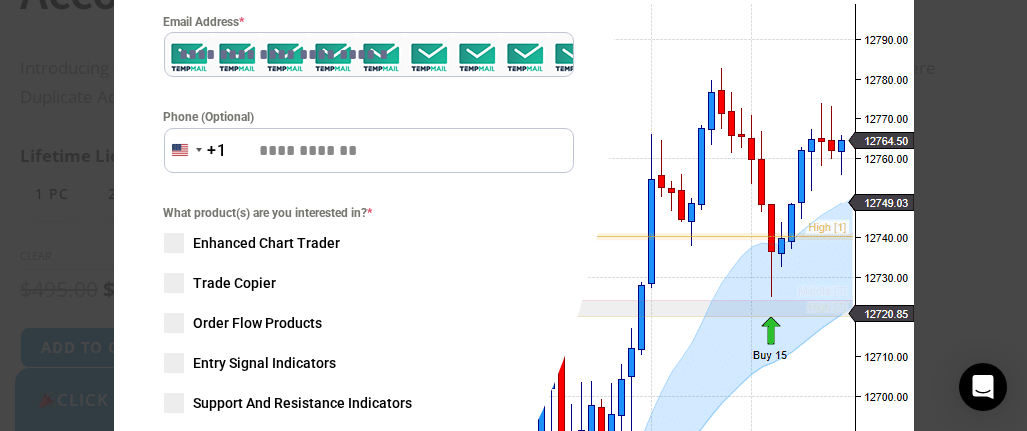 scroll, scrollTop: 343, scrollLeft: 0, axis: vertical 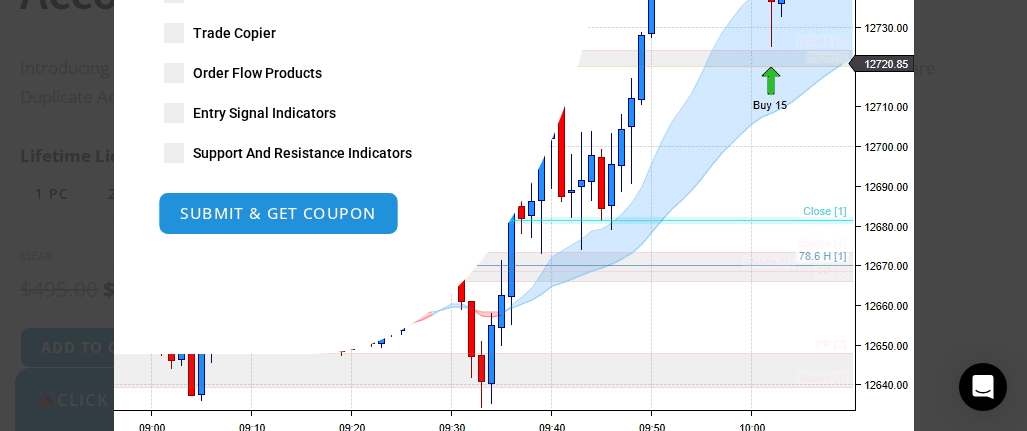 click on "SUBMIT & GET COUPON" at bounding box center [278, 213] 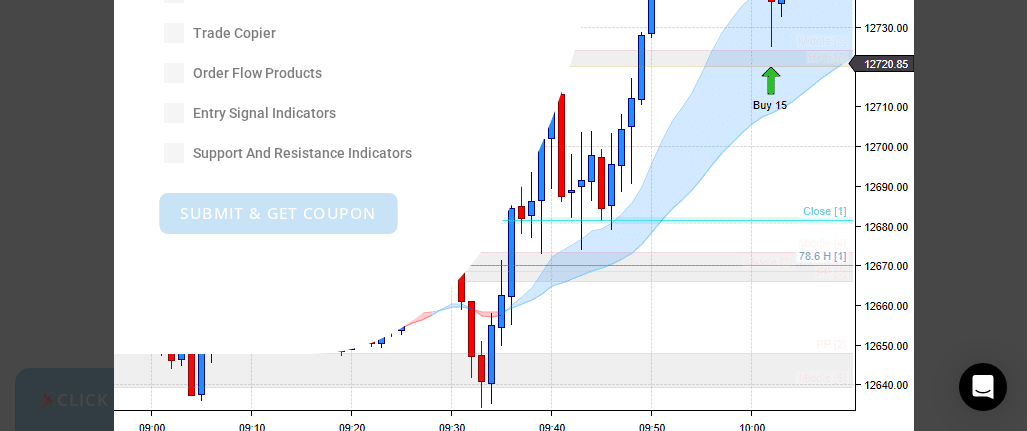 scroll, scrollTop: 309, scrollLeft: 0, axis: vertical 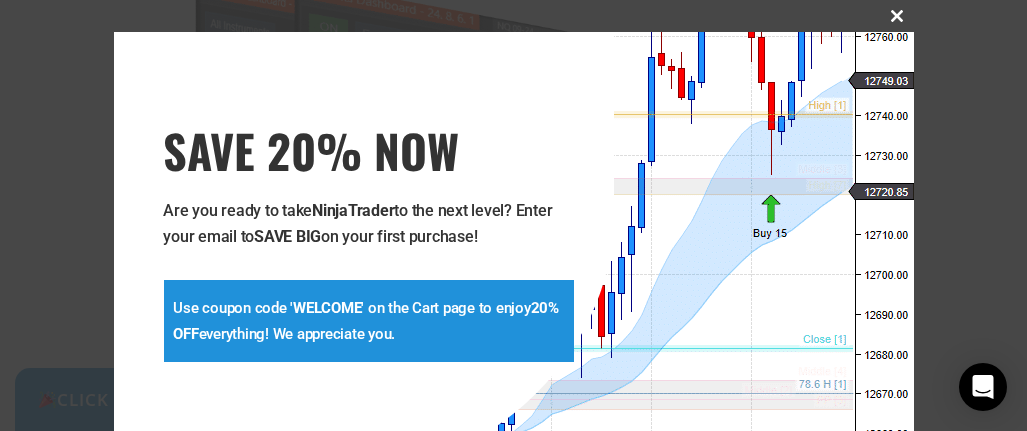 click on "Close this module" at bounding box center [898, 16] 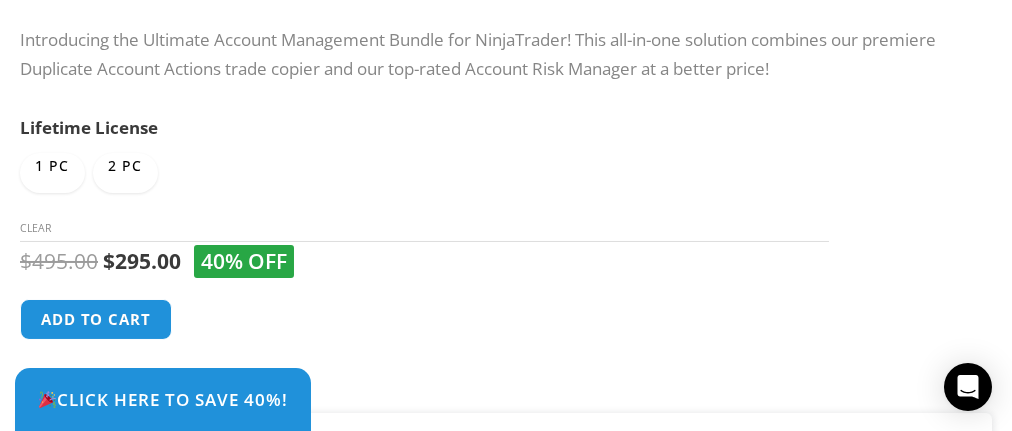 scroll, scrollTop: 932, scrollLeft: 0, axis: vertical 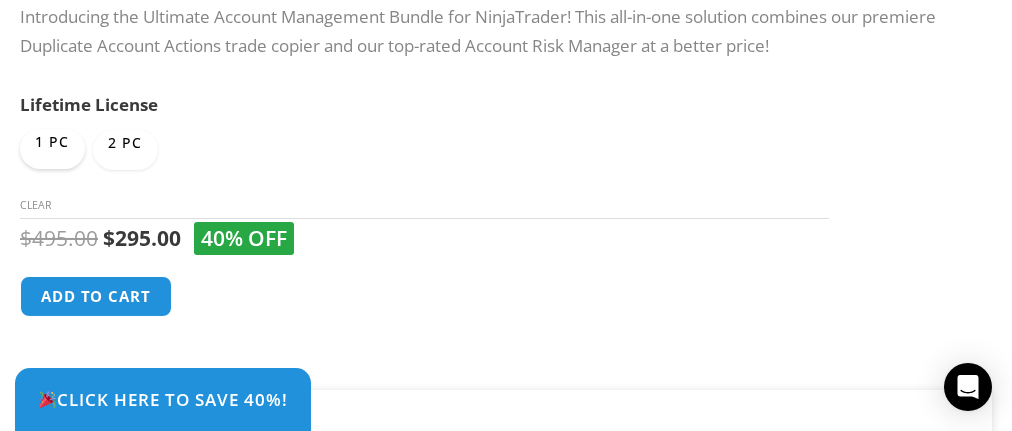 click on "1 PC" 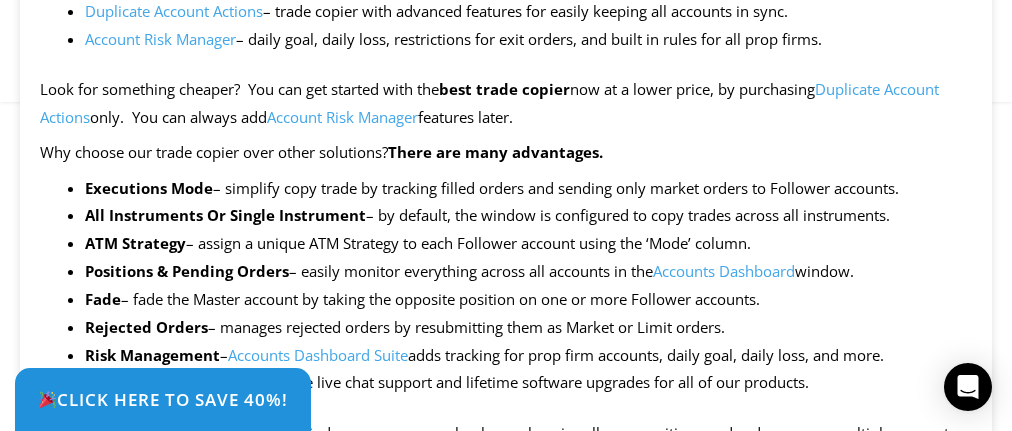 scroll, scrollTop: 1564, scrollLeft: 0, axis: vertical 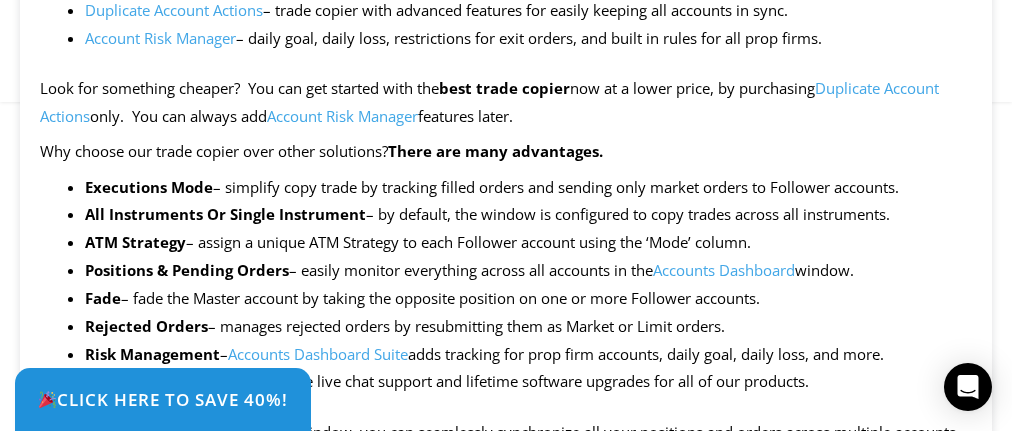 click on "Account Risk Manager" at bounding box center [342, 116] 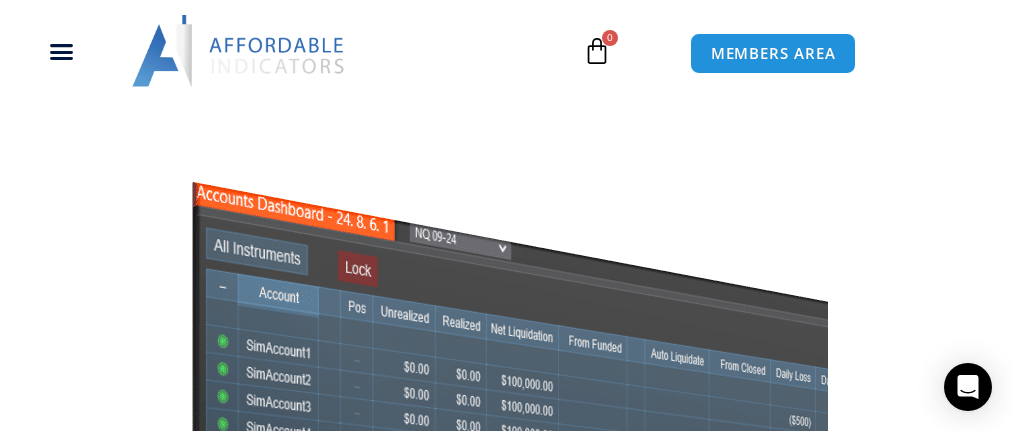 scroll, scrollTop: 354, scrollLeft: 0, axis: vertical 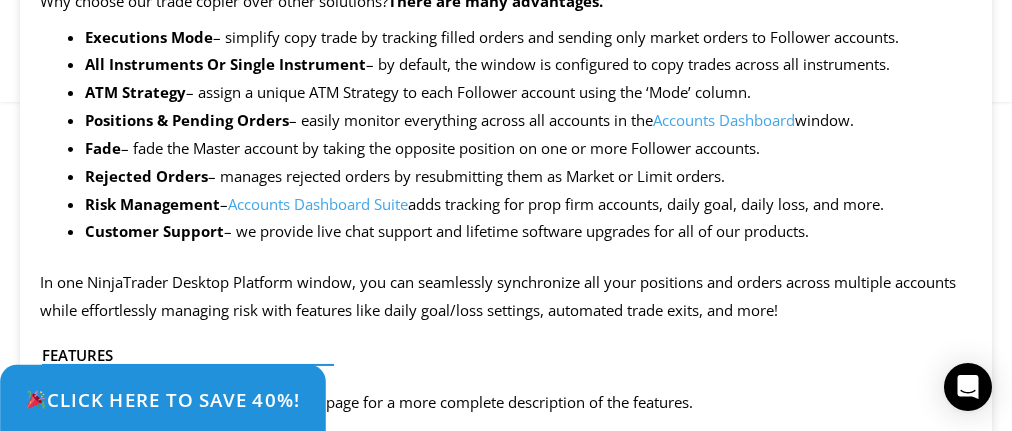 click on "Click Here to save 40%!" at bounding box center [162, 399] 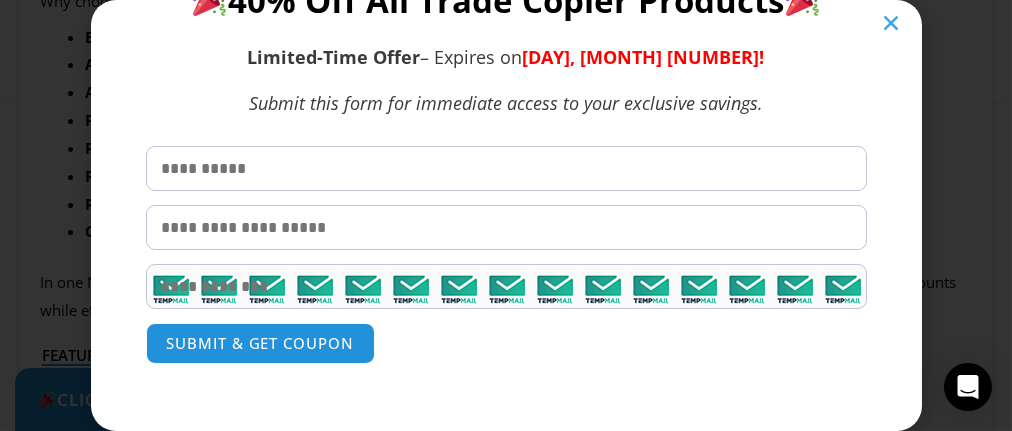 scroll, scrollTop: 77, scrollLeft: 0, axis: vertical 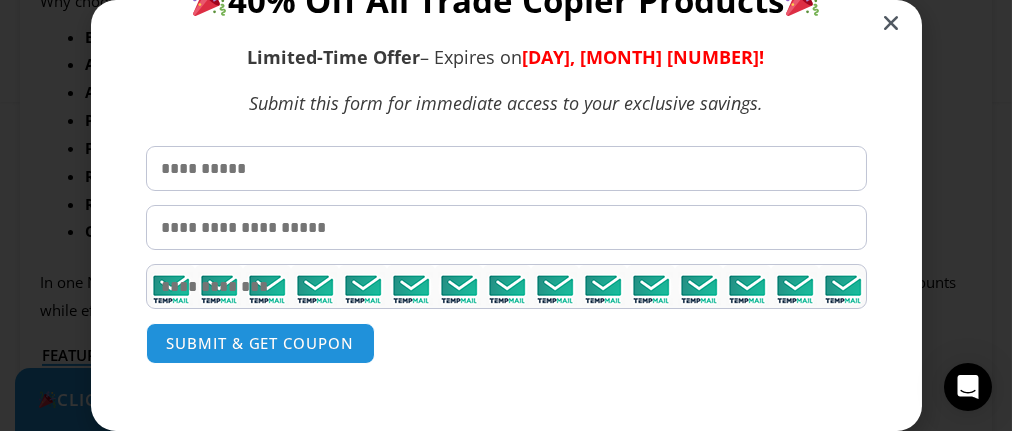 click at bounding box center (506, 168) 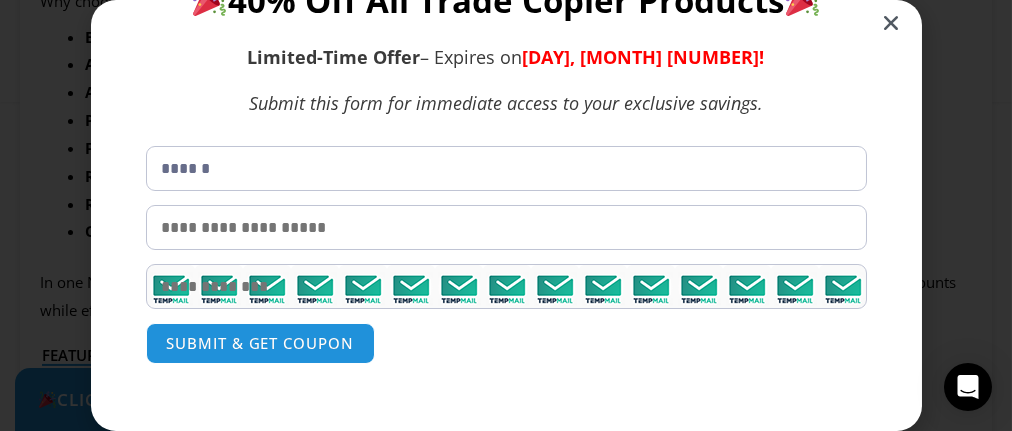 type on "******" 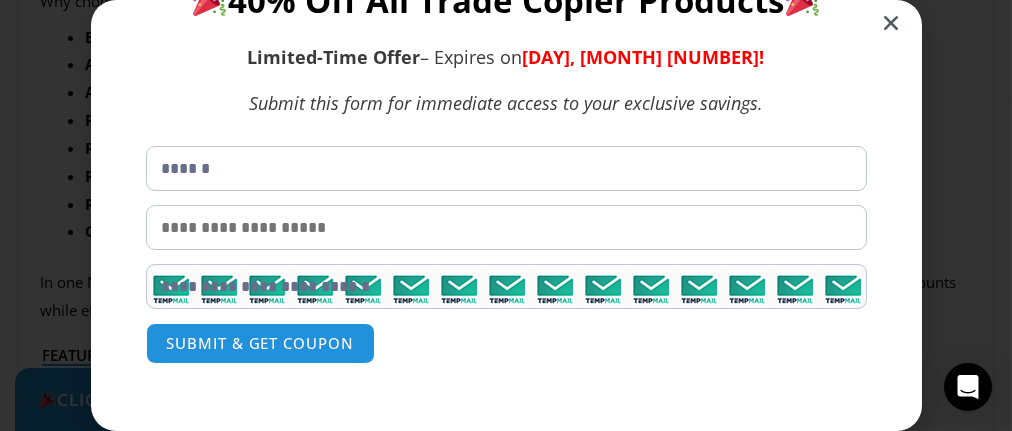 type on "**********" 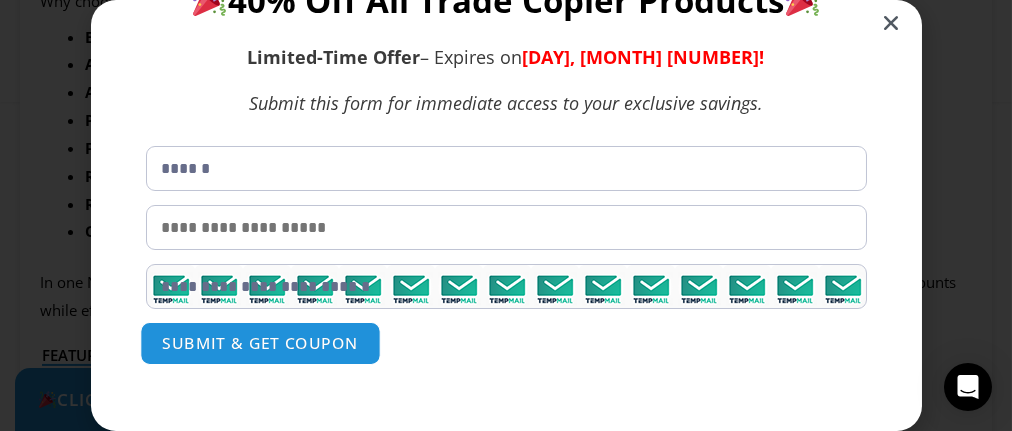 click on "SUBMIT & GET COUPON" at bounding box center [260, 343] 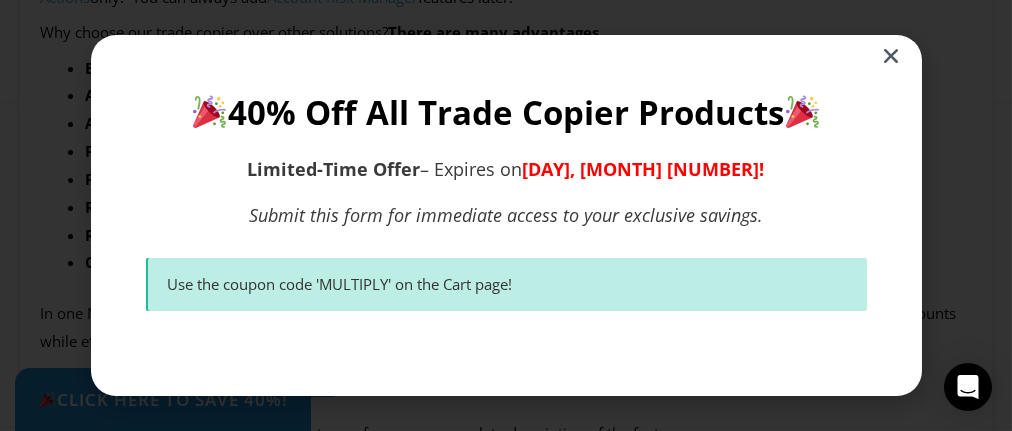 scroll, scrollTop: 1664, scrollLeft: 0, axis: vertical 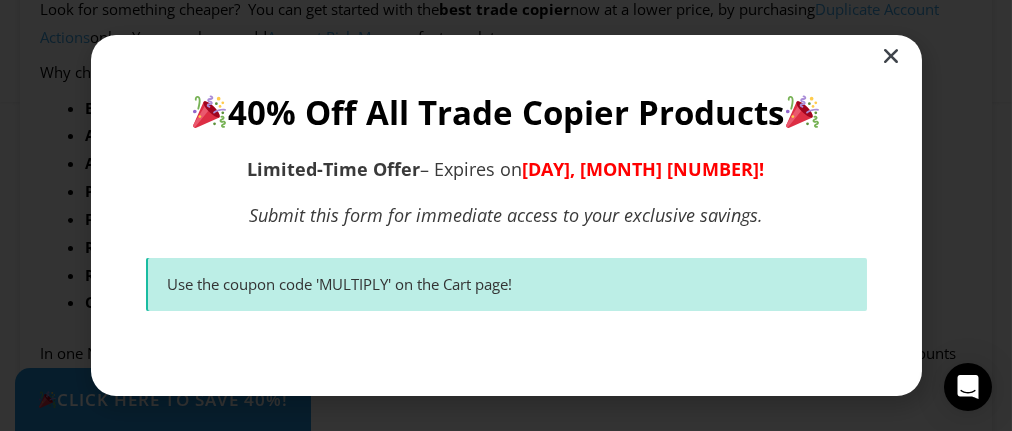 click at bounding box center [892, 56] 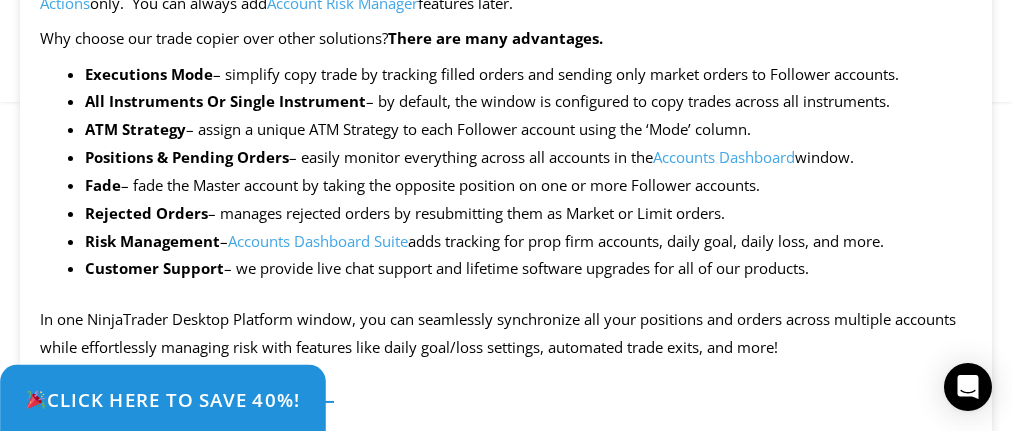 scroll, scrollTop: 1659, scrollLeft: 0, axis: vertical 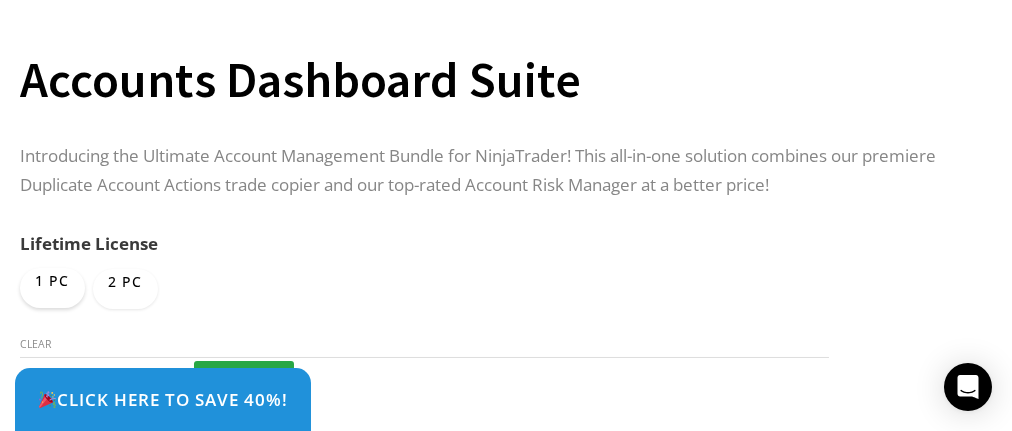 click on "1 PC" 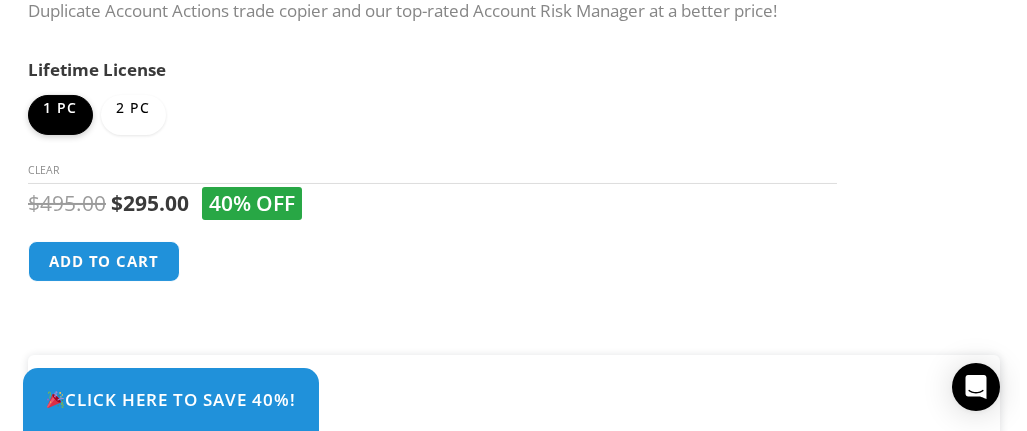 scroll, scrollTop: 983, scrollLeft: 0, axis: vertical 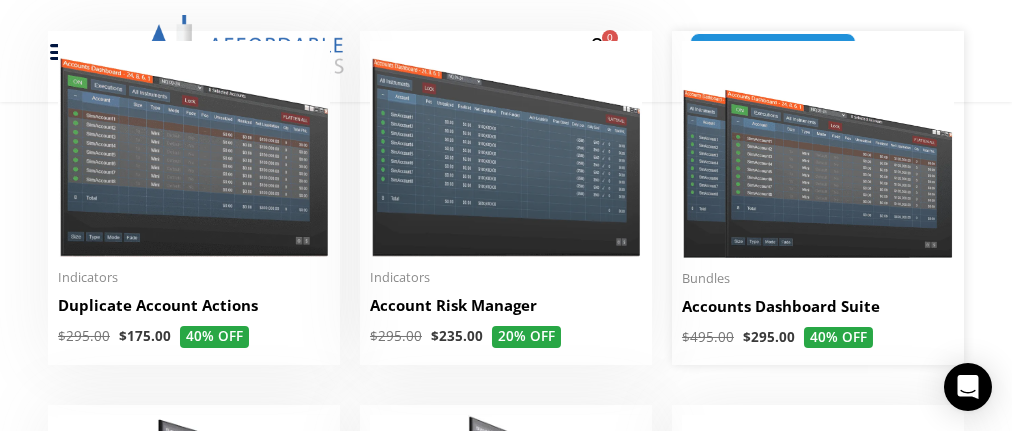 click at bounding box center [818, 149] 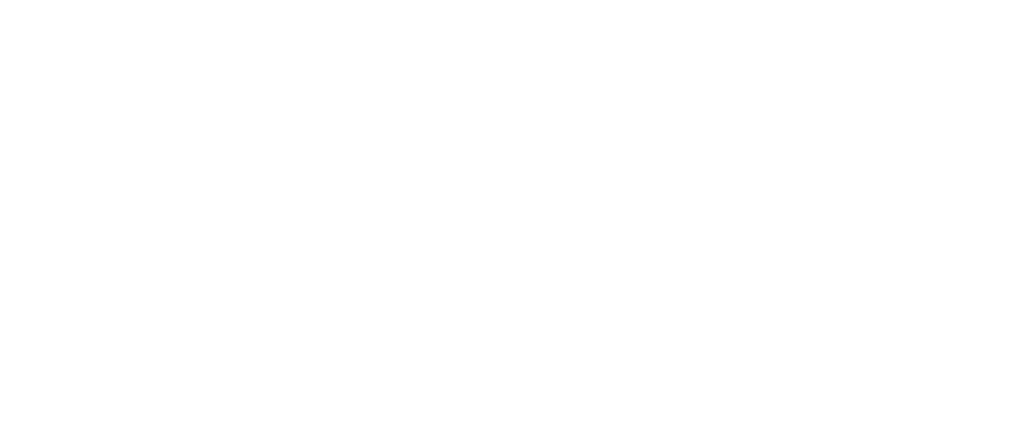 scroll, scrollTop: 0, scrollLeft: 0, axis: both 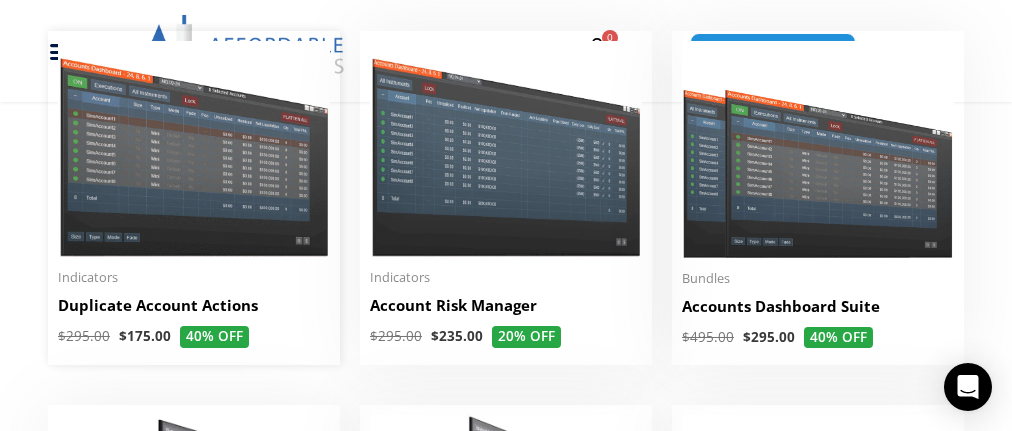 click at bounding box center (194, 149) 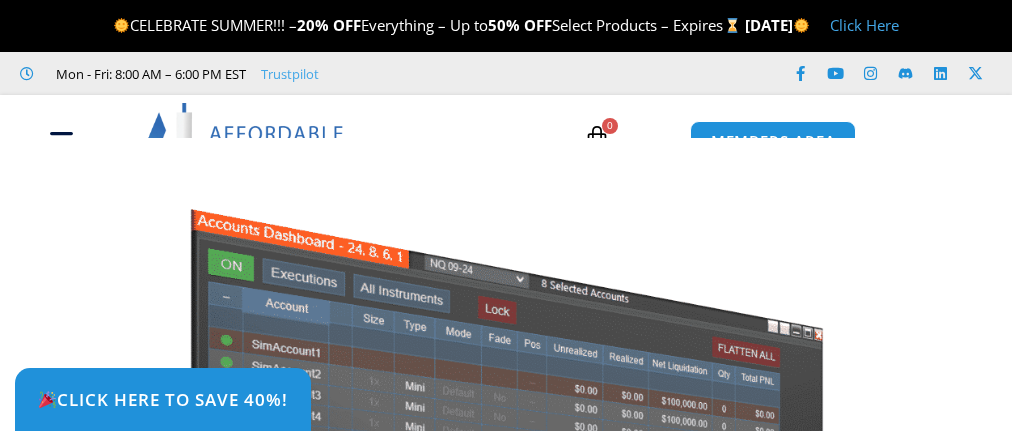 scroll, scrollTop: 141, scrollLeft: 0, axis: vertical 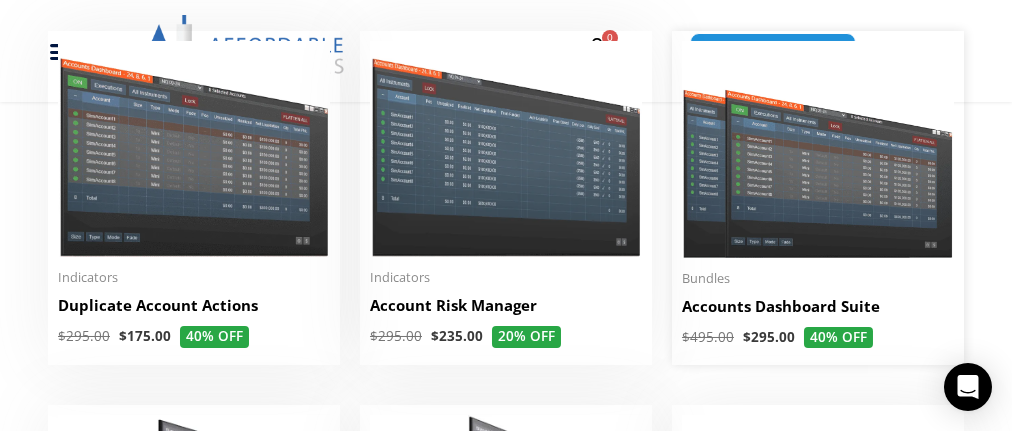 click at bounding box center (818, 149) 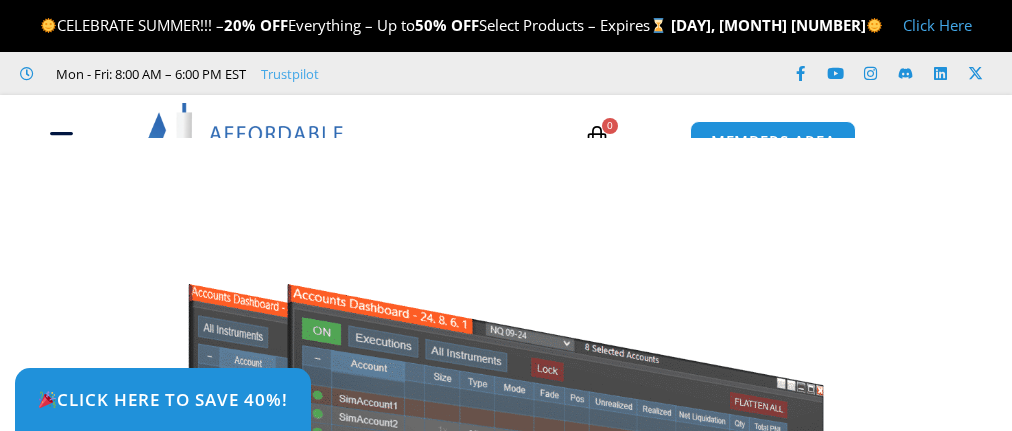 scroll, scrollTop: 62, scrollLeft: 0, axis: vertical 